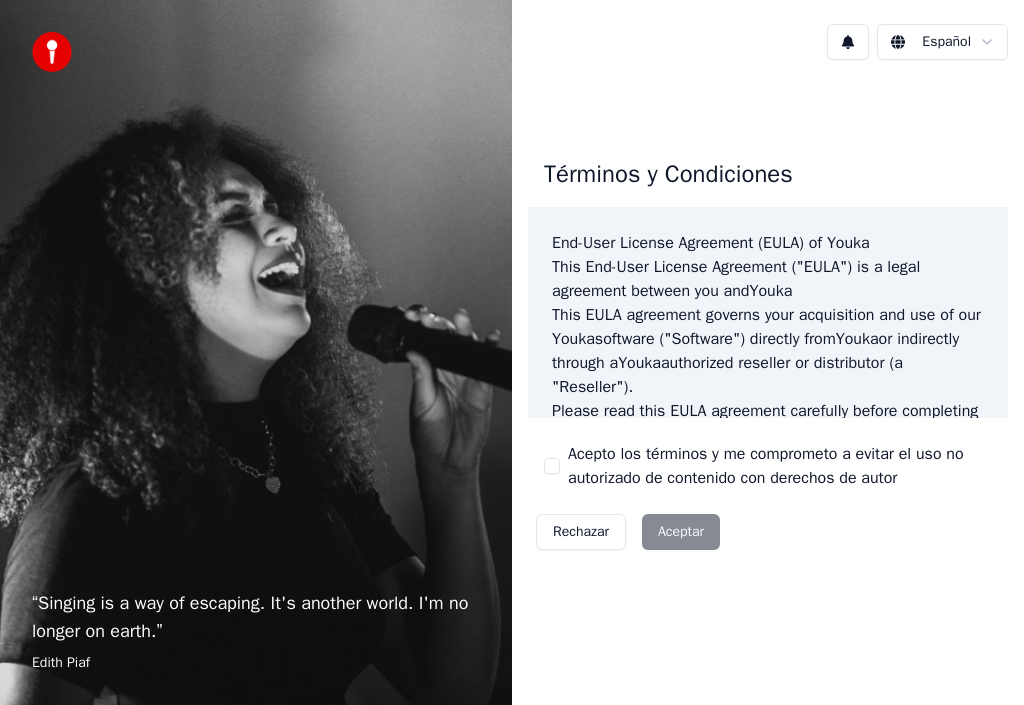 scroll, scrollTop: 0, scrollLeft: 0, axis: both 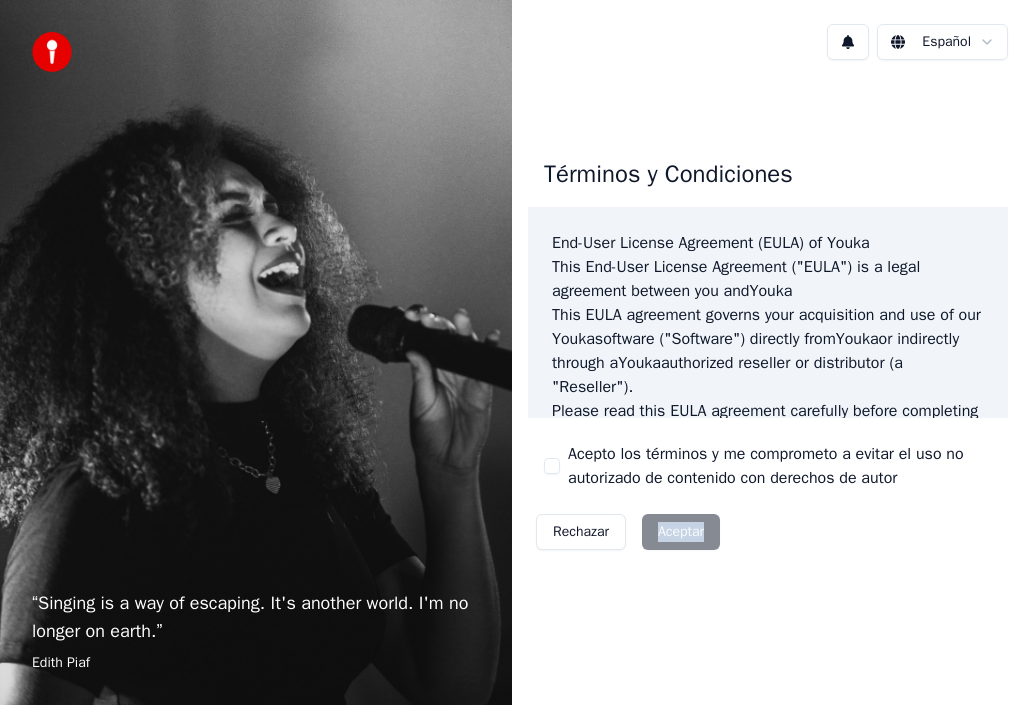 click on "Rechazar Aceptar" at bounding box center [628, 532] 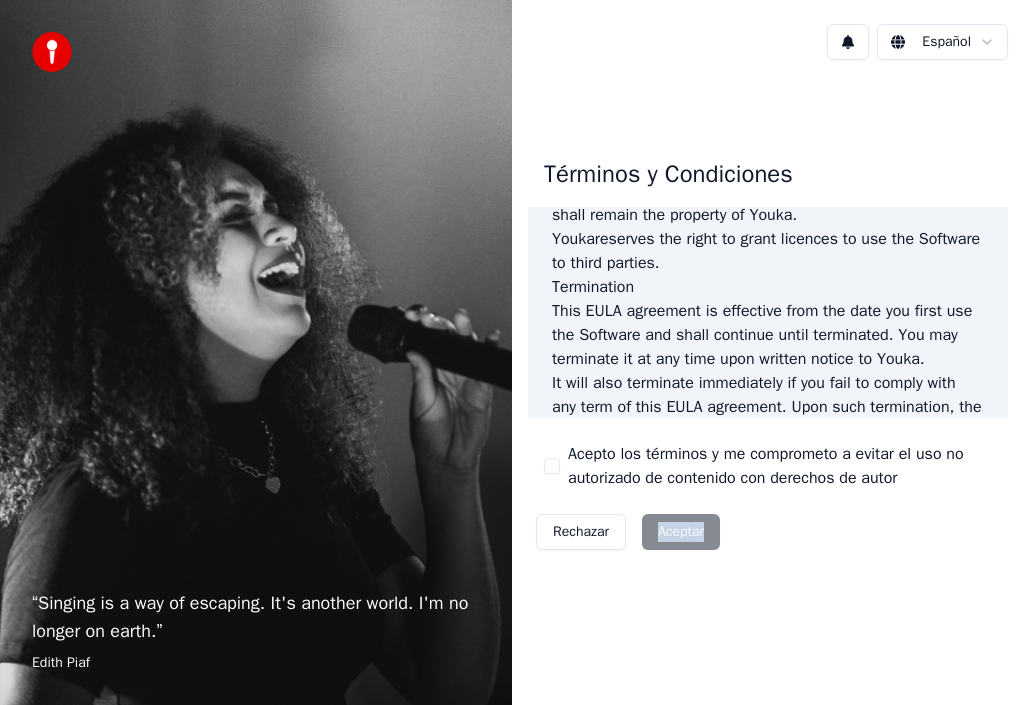 scroll, scrollTop: 1804, scrollLeft: 0, axis: vertical 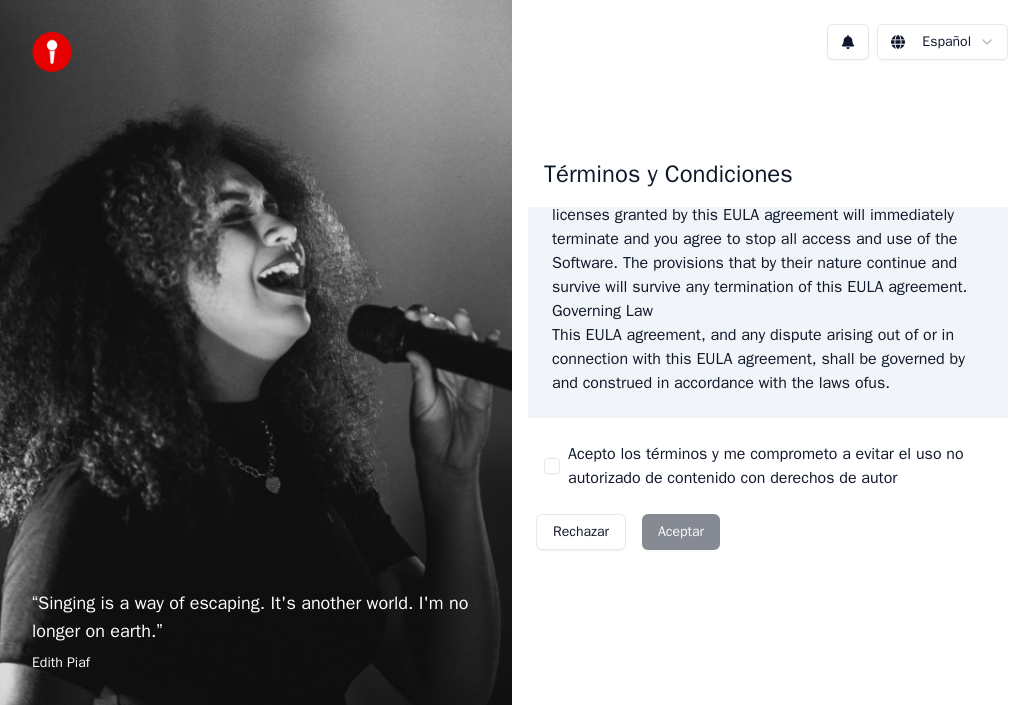 click on "Términos y Condiciones End-User License Agreement (EULA) of   Youka This End-User License Agreement ("EULA") is a legal agreement between you and  Youka This EULA agreement governs your acquisition and use of our   Youka  software ("Software") directly from  Youka  or indirectly through a  Youka  authorized reseller or distributor (a "Reseller"). Please read this EULA agreement carefully before completing the installation process and using the   Youka  software. It provides a license to use the  Youka  software and contains warranty information and liability disclaimers. If you register for a free trial of the   Youka  software, this EULA agreement will also govern that trial. By clicking "accept" or installing and/or using the  Youka   software, you are confirming your acceptance of the Software and agreeing to become bound by the terms of this EULA agreement. This EULA agreement shall apply only to the Software supplied by   Youka Youka   EULA Template  for   Youka . License Grant Youka   Youka   Youka" at bounding box center [768, 350] 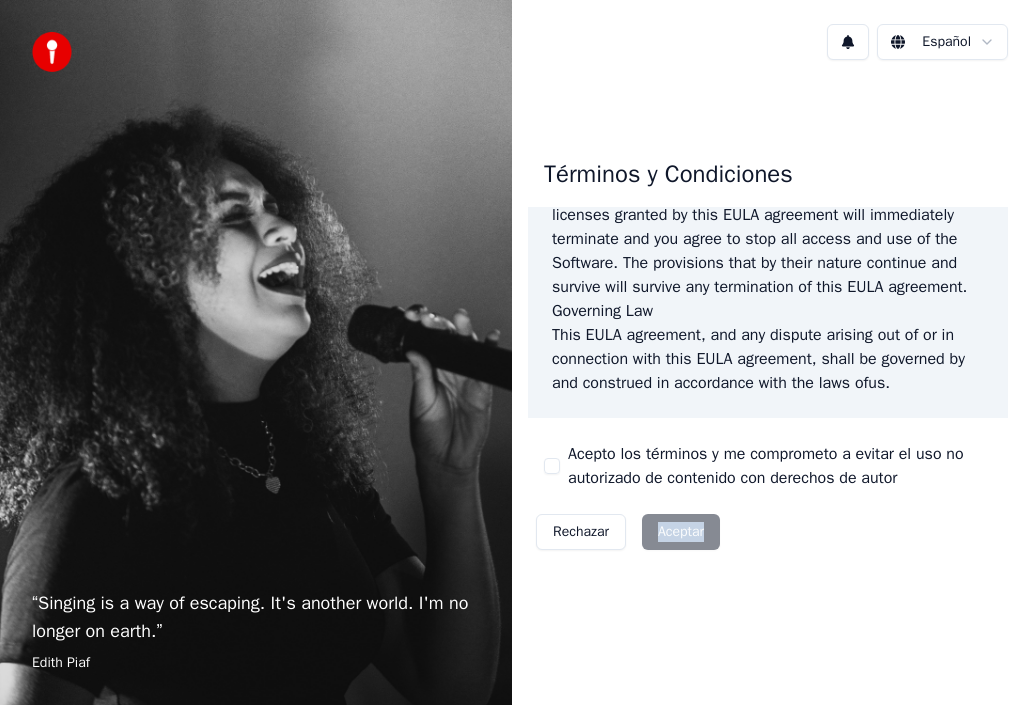 click on "Rechazar Aceptar" at bounding box center (628, 532) 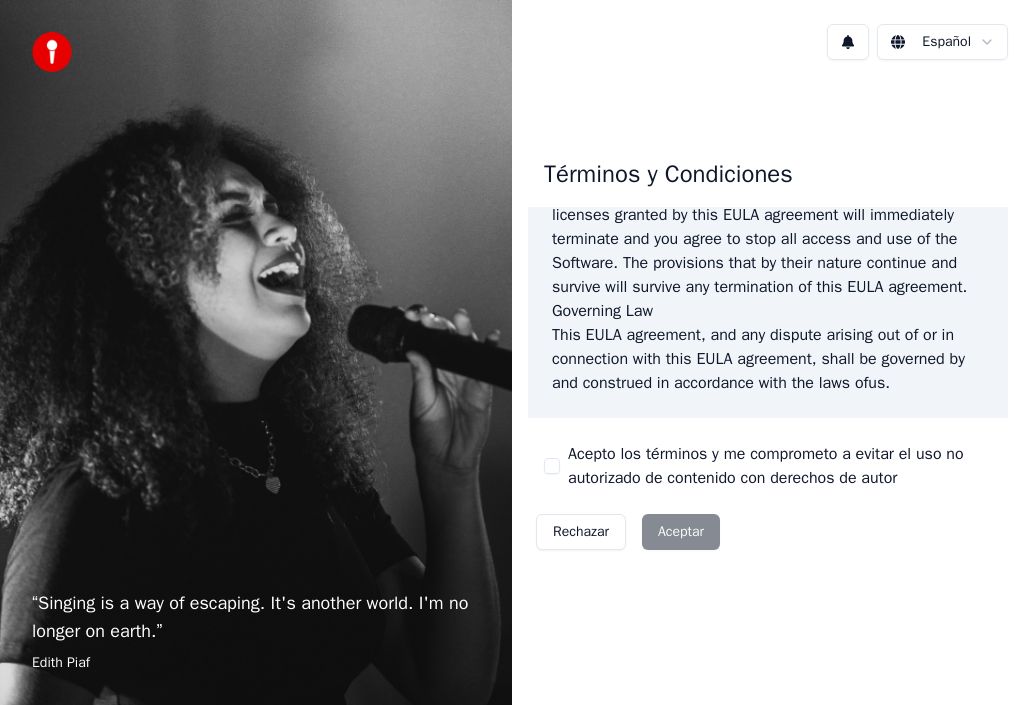 click on "End-User License Agreement (EULA) of Youka This End-User License Agreement ("EULA") is a legal agreement between you and Youka This EULA agreement governs your acquisition and use of our Youka software ("Software") directly from Youka or indirectly through a Youka authorized reseller or distributor (a "Reseller"). Please read this EULA agreement carefully before completing the installation process and using the Youka software. It provides a license to use the Youka software and contains warranty information and liability disclaimers. If you register for a free trial of the Youka software, this EULA agreement will also govern that trial. By clicking "accept" or installing and/or using the Youka software, you are confirming your acceptance of the Software and agreeing to become bound by the terms of this EULA agreement. This EULA agreement shall apply only to the Software supplied by Youka Youka EULA Template for Youka . License Grant Youka Youka You are permitted to load the" at bounding box center [768, 313] 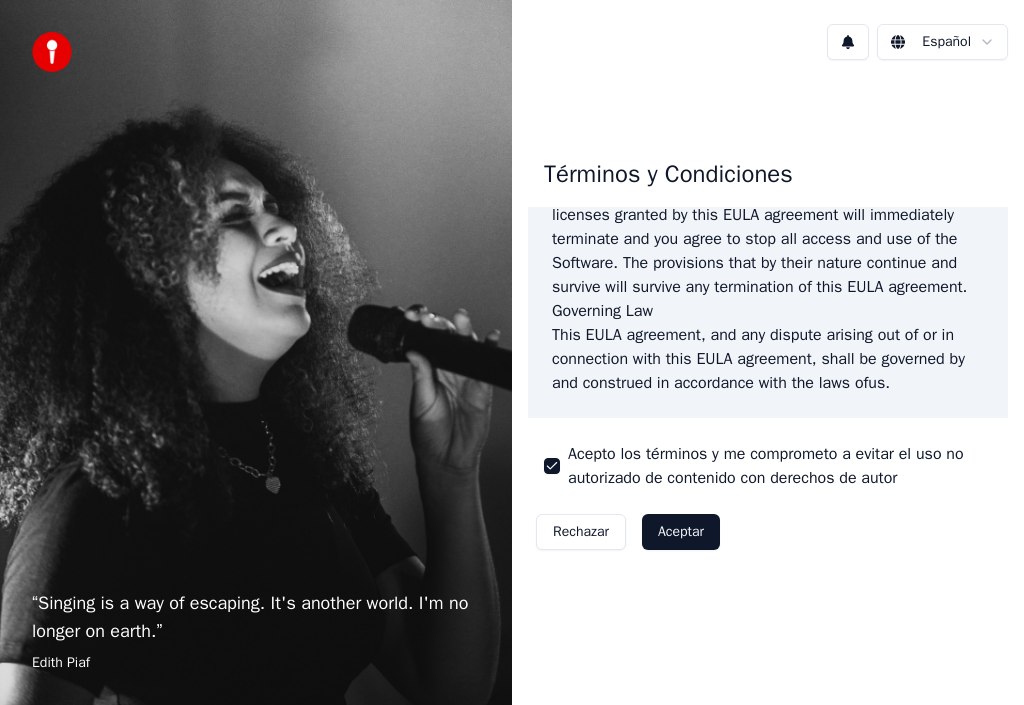 click on "Aceptar" at bounding box center [681, 532] 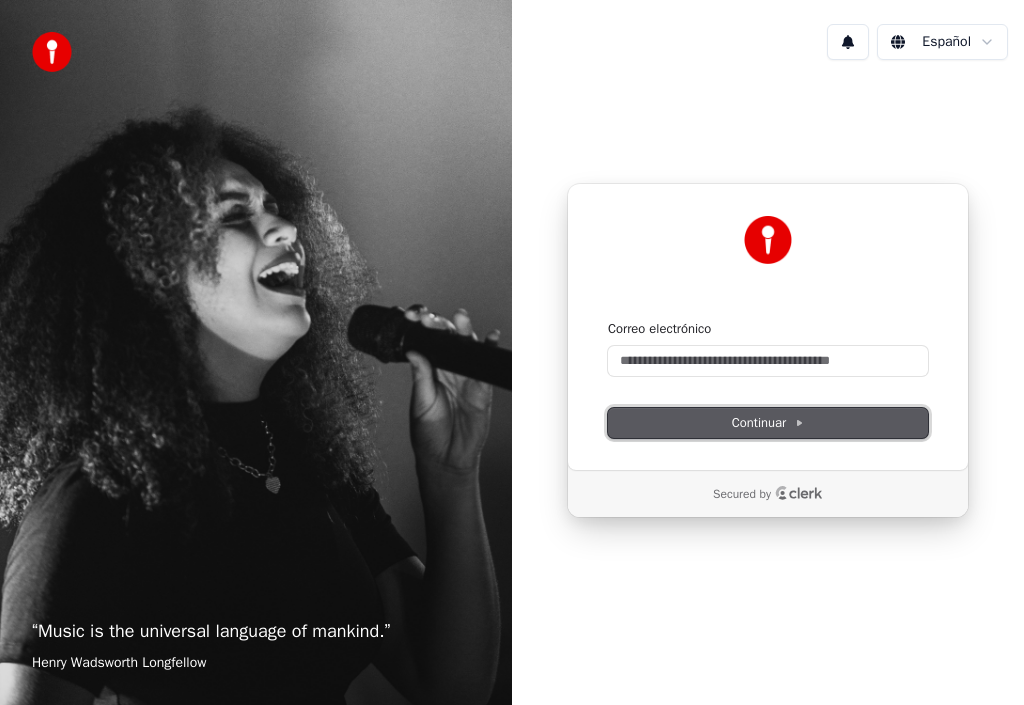 click on "Continuar" at bounding box center [768, 423] 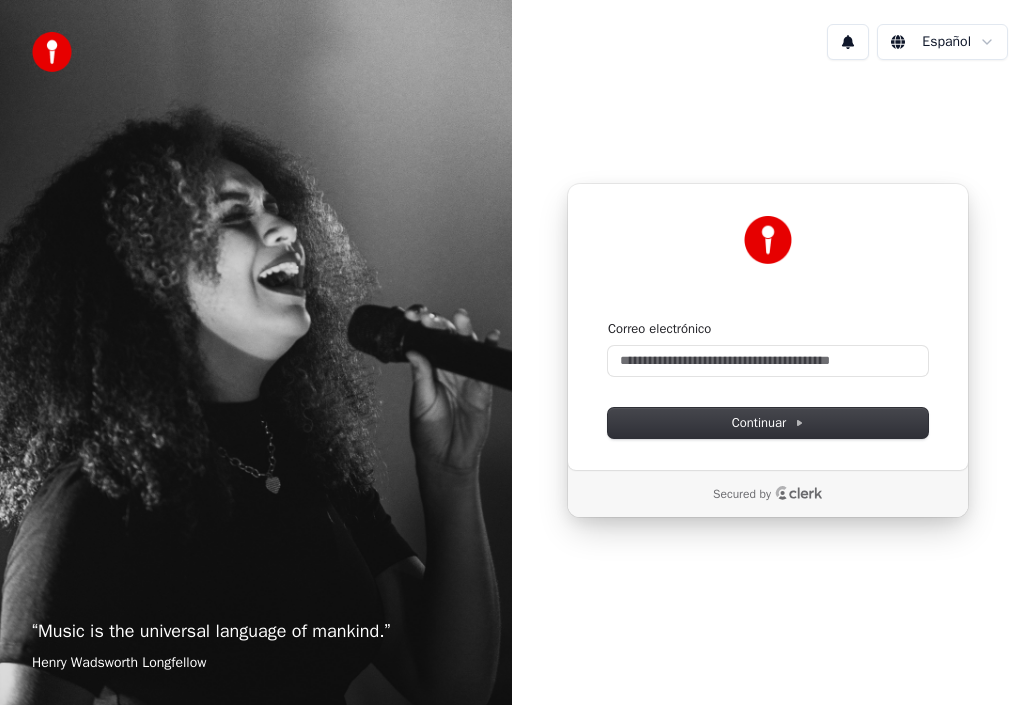 click at bounding box center (768, 240) 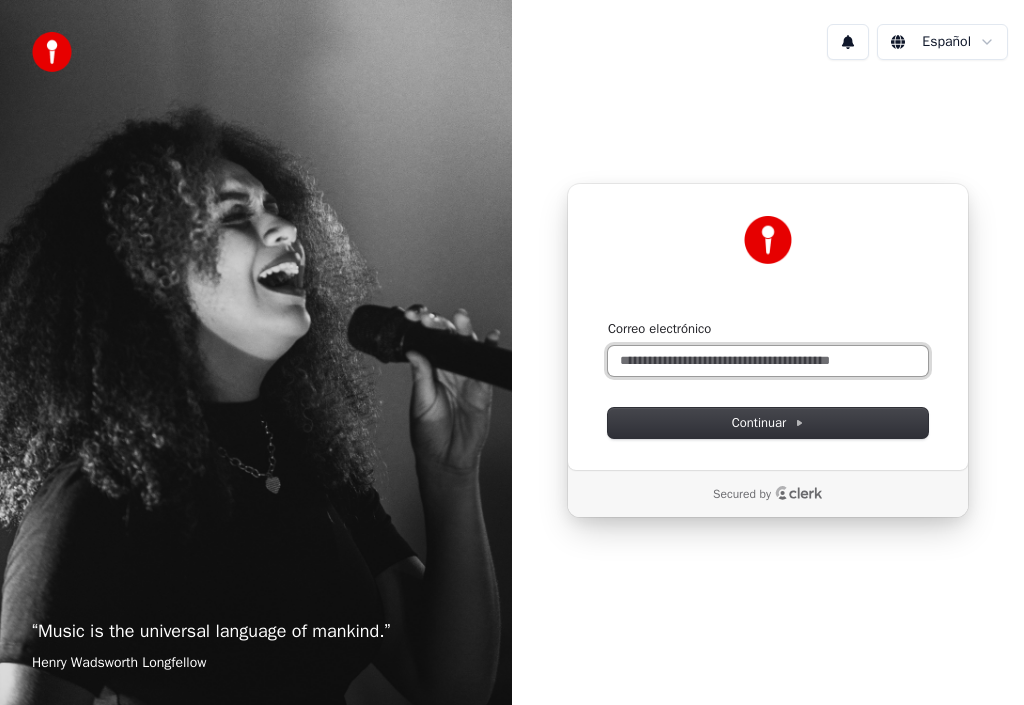 click on "Correo electrónico" at bounding box center (768, 361) 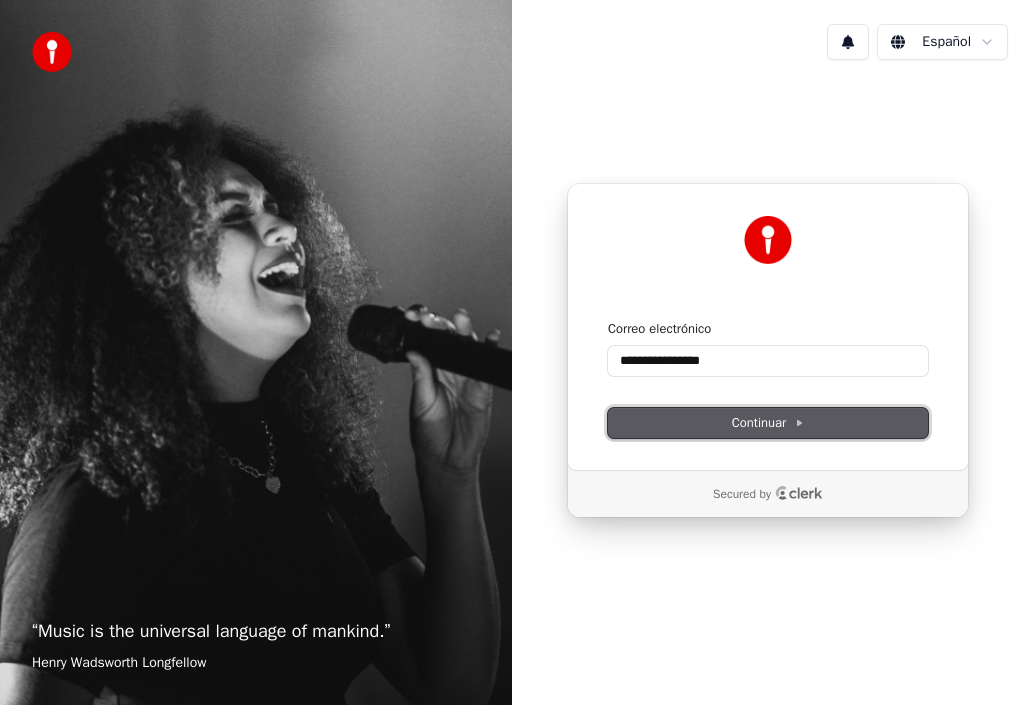 click on "Continuar" at bounding box center [768, 423] 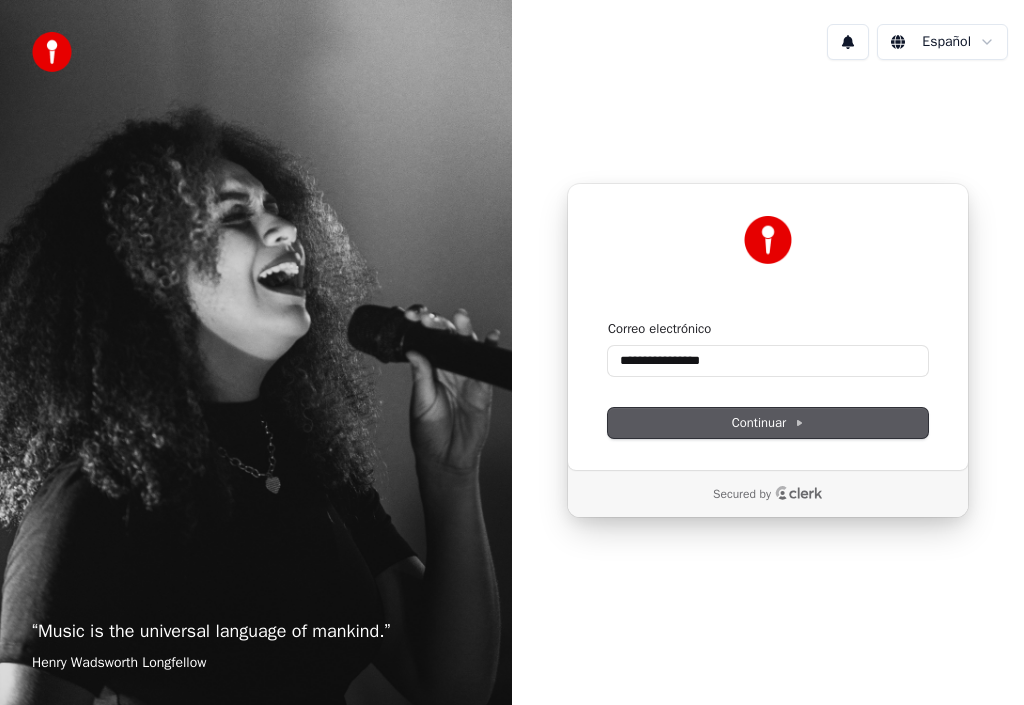 type on "**********" 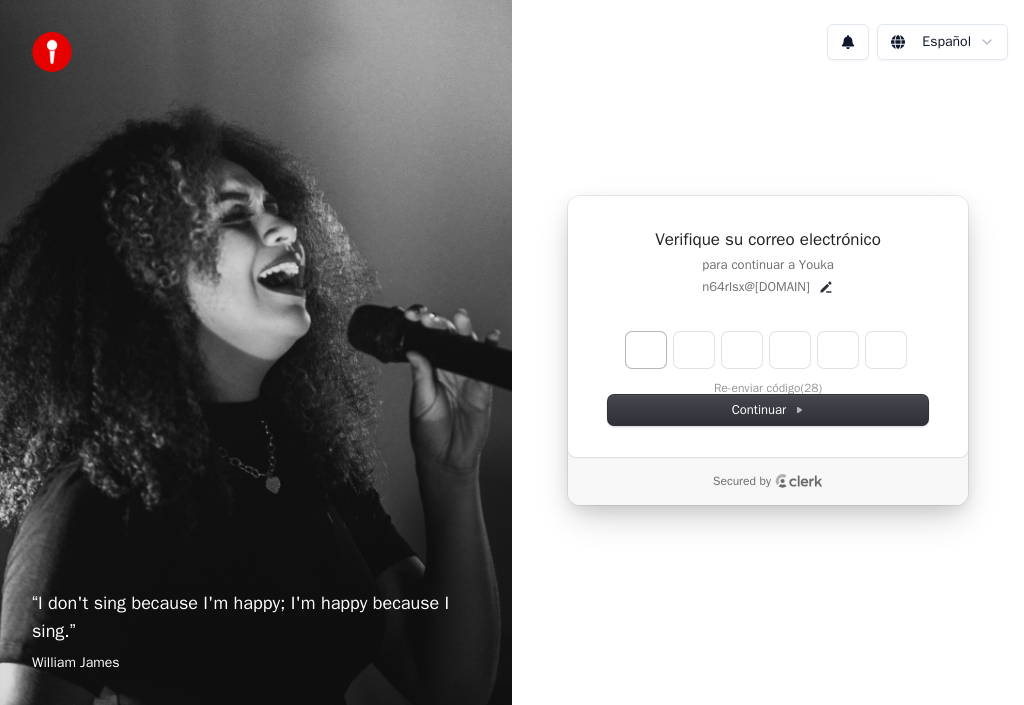 click at bounding box center (646, 350) 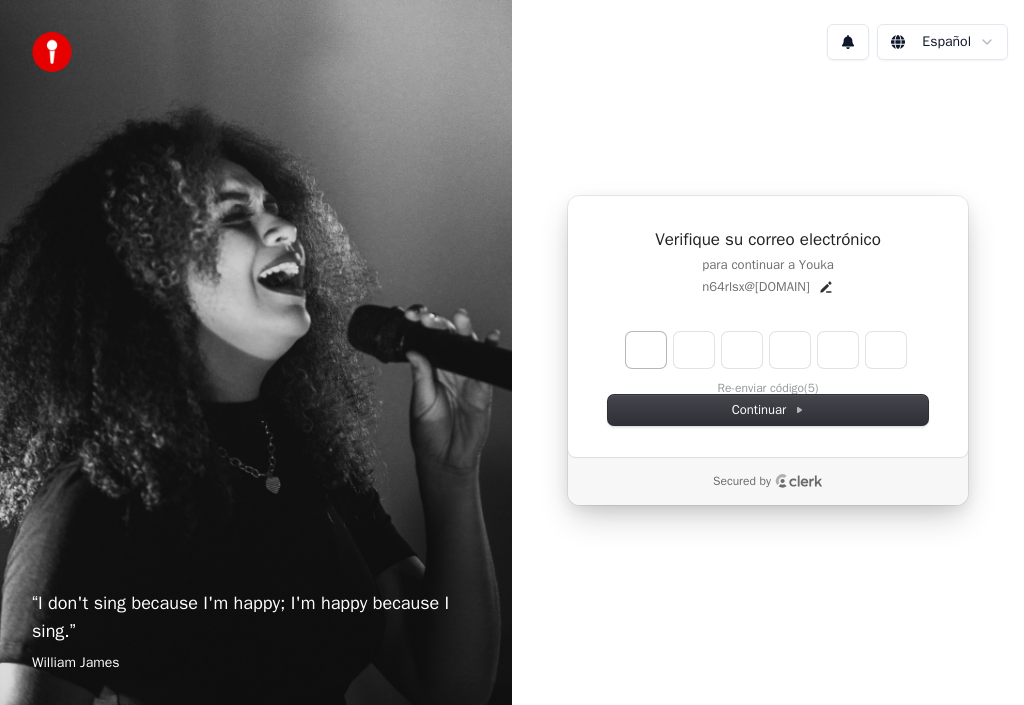 type on "*" 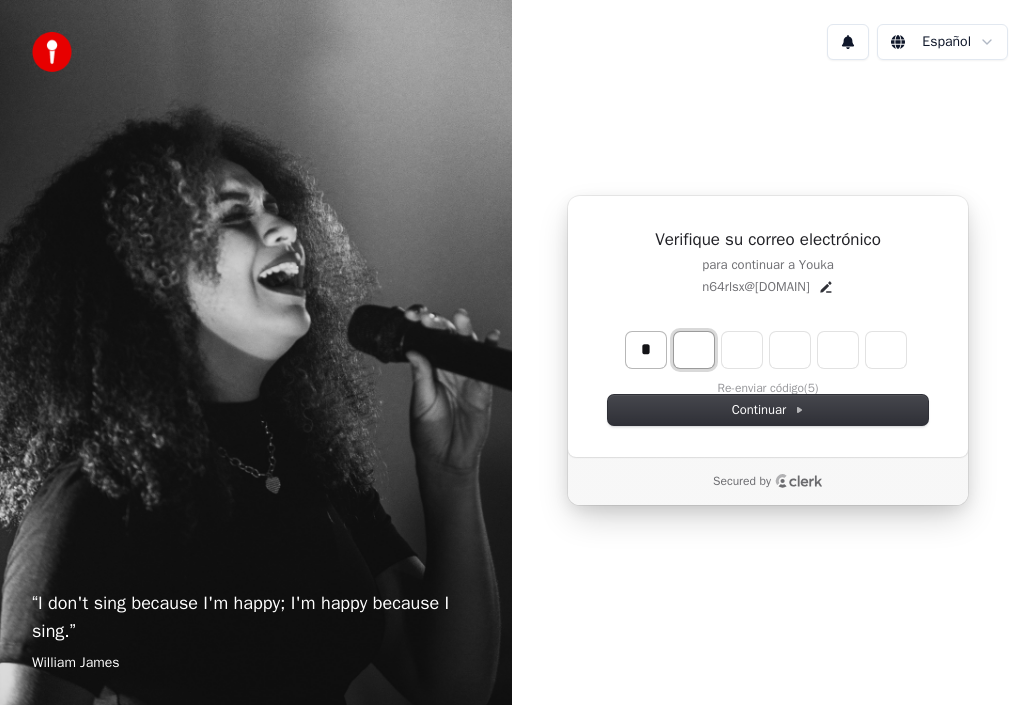 type on "*" 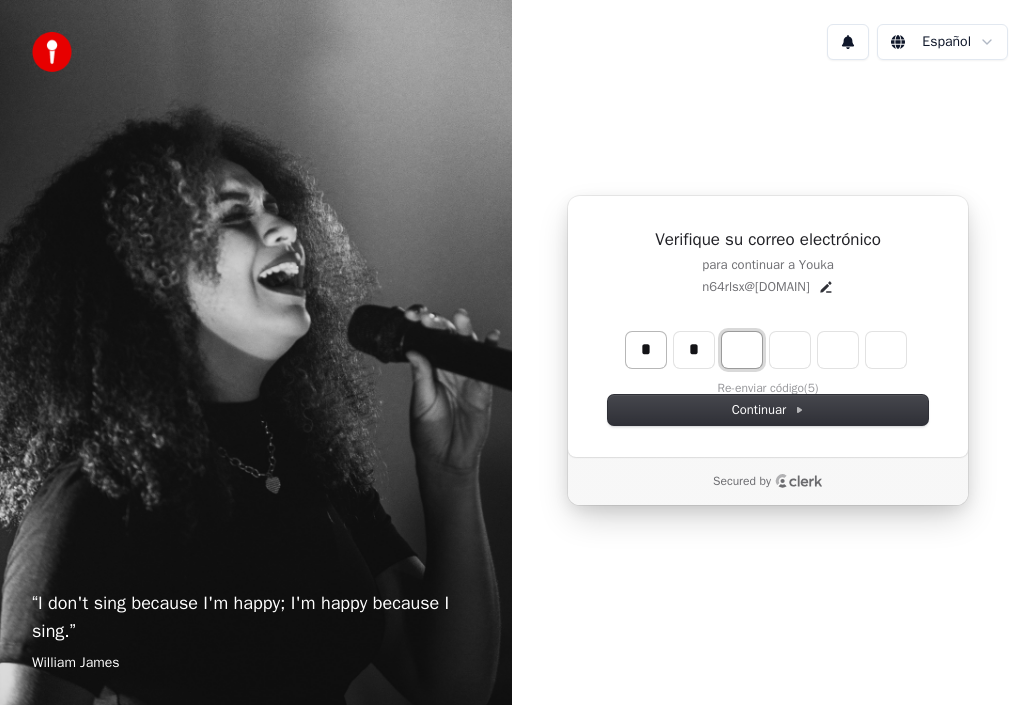 type on "**" 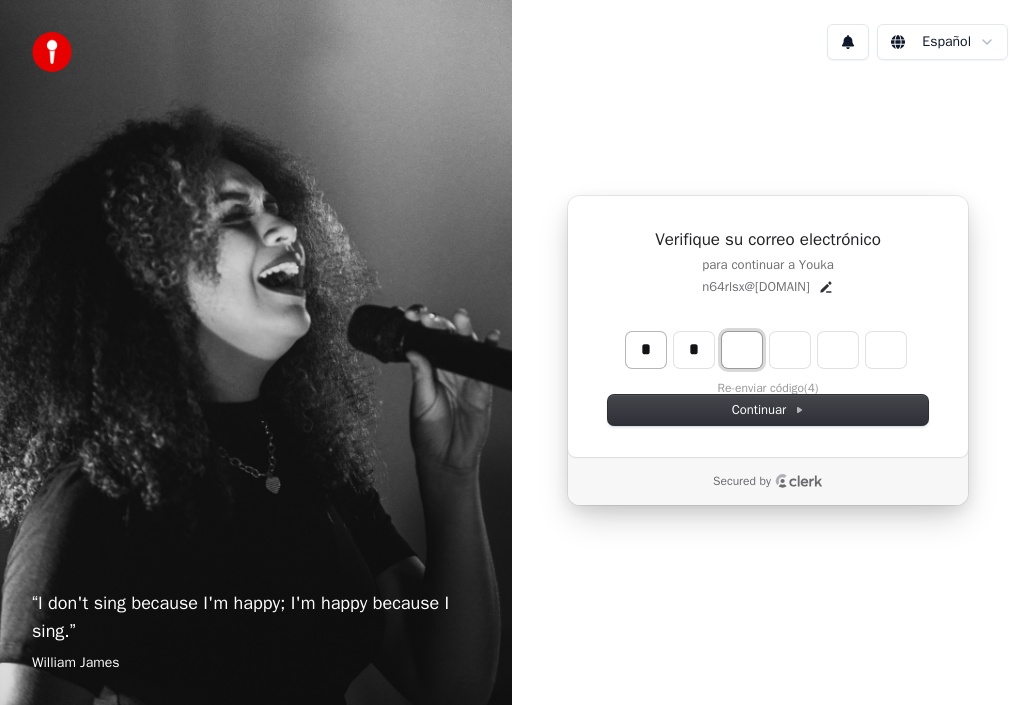 type on "*" 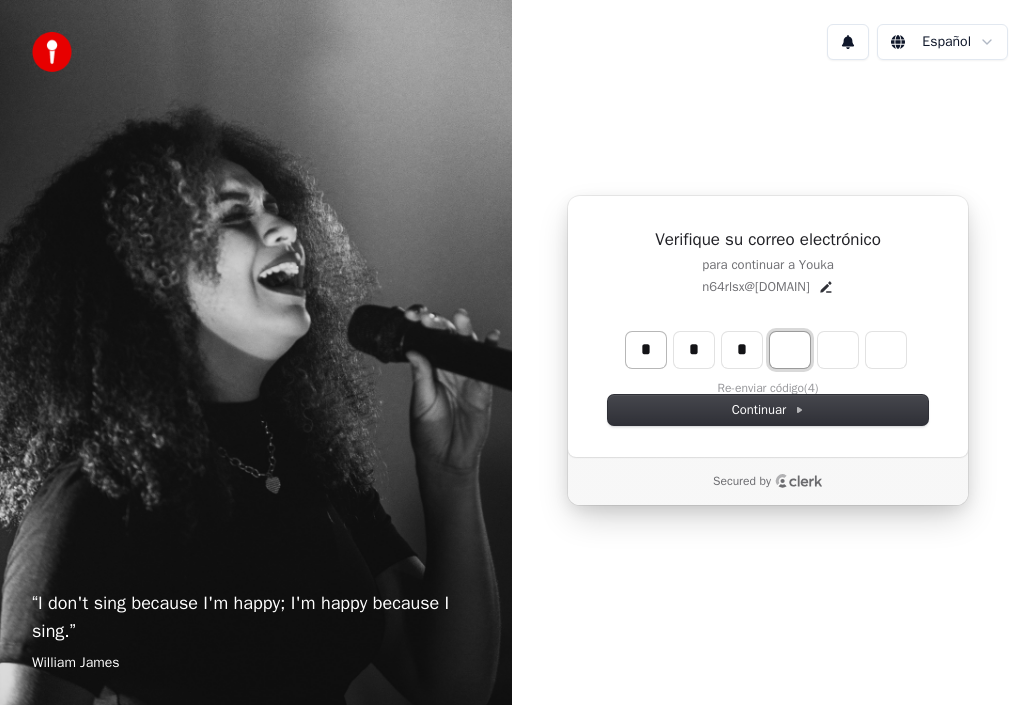 type on "***" 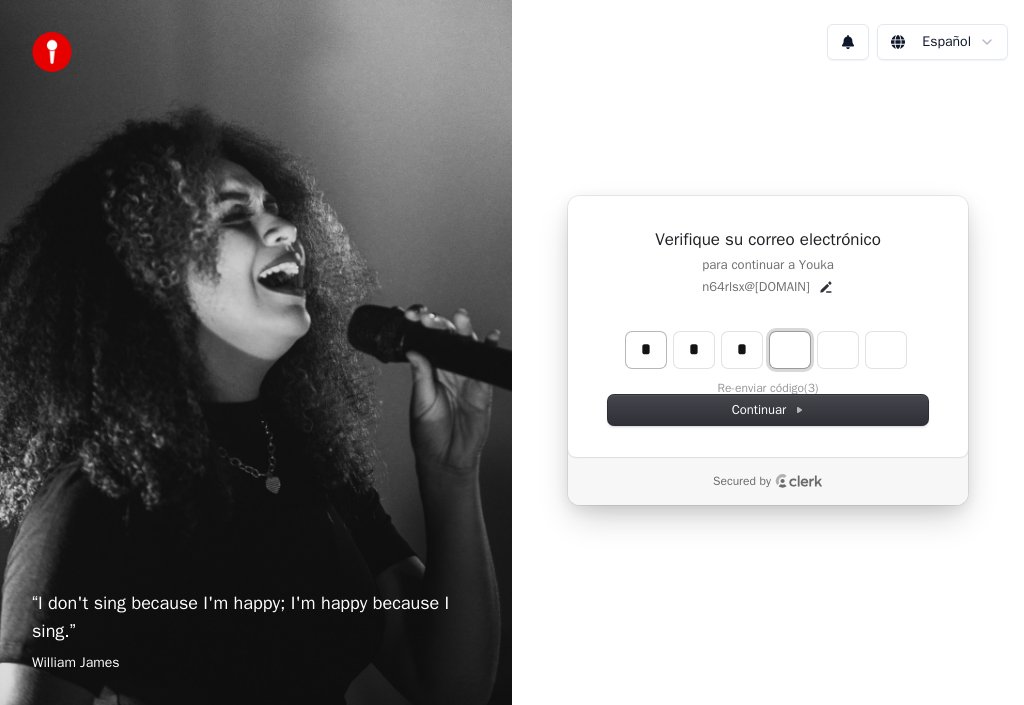 type on "*" 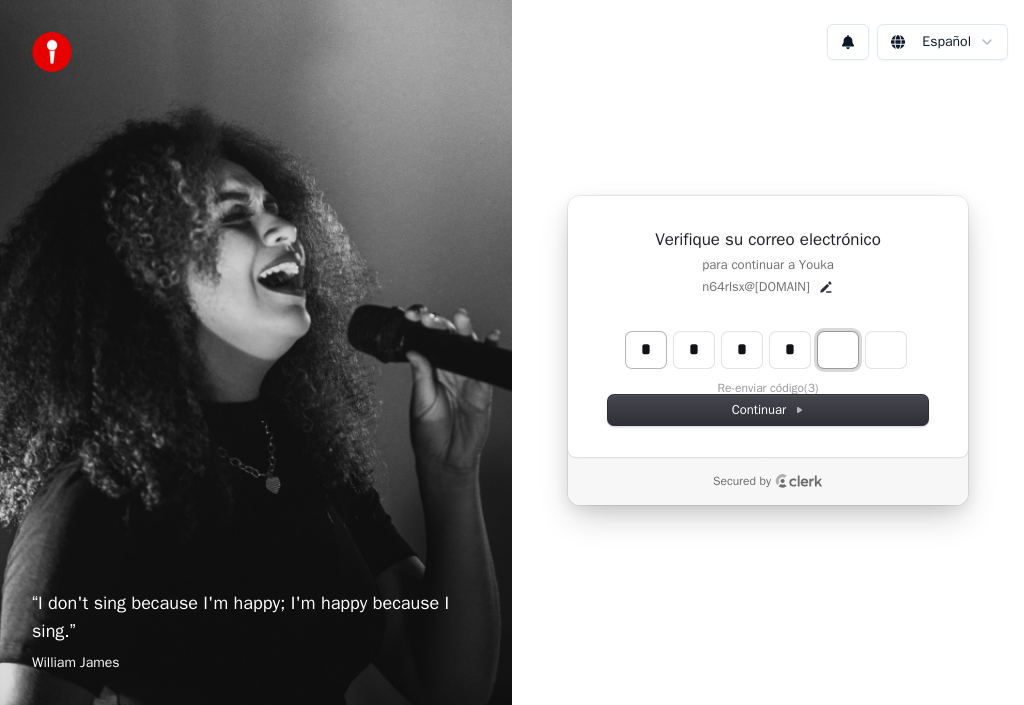 type on "****" 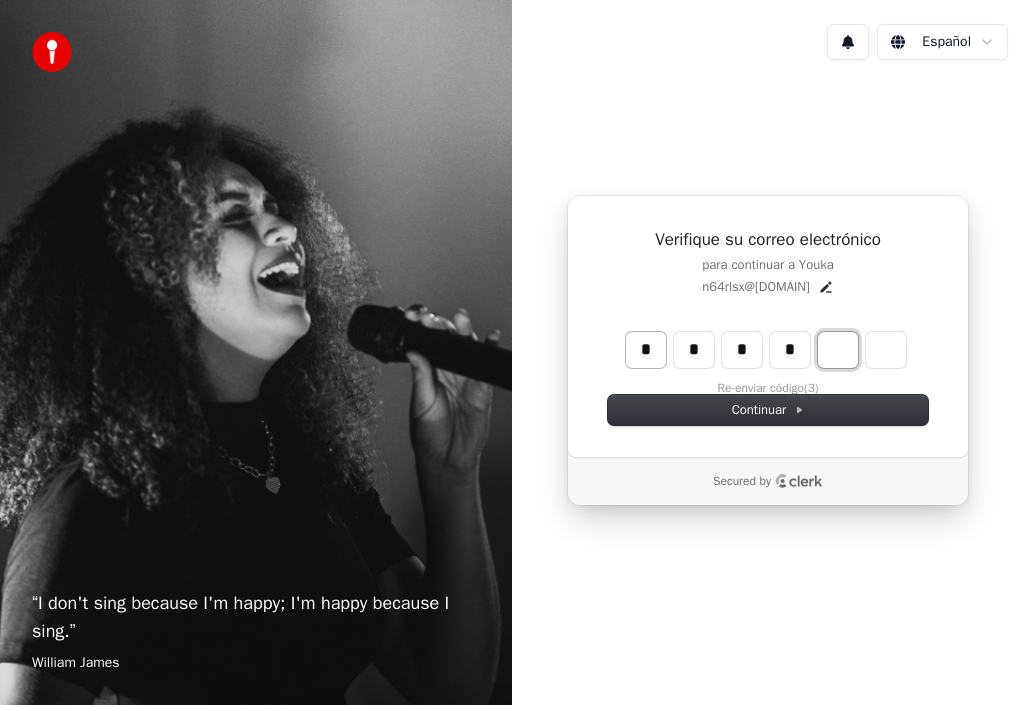 type on "*" 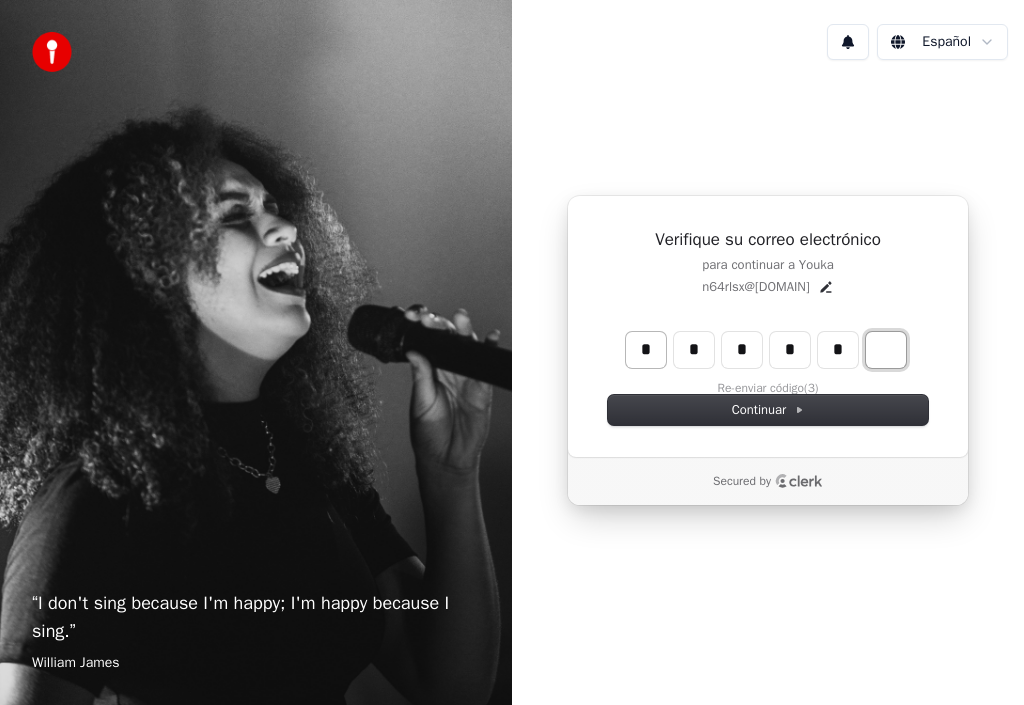 type on "******" 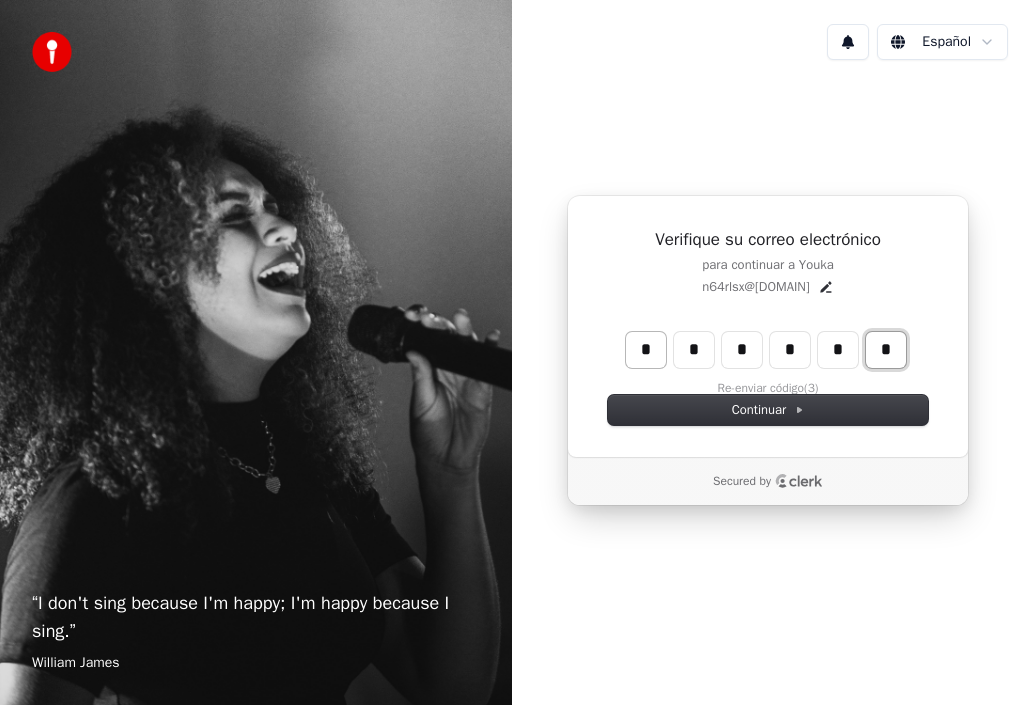 type on "*" 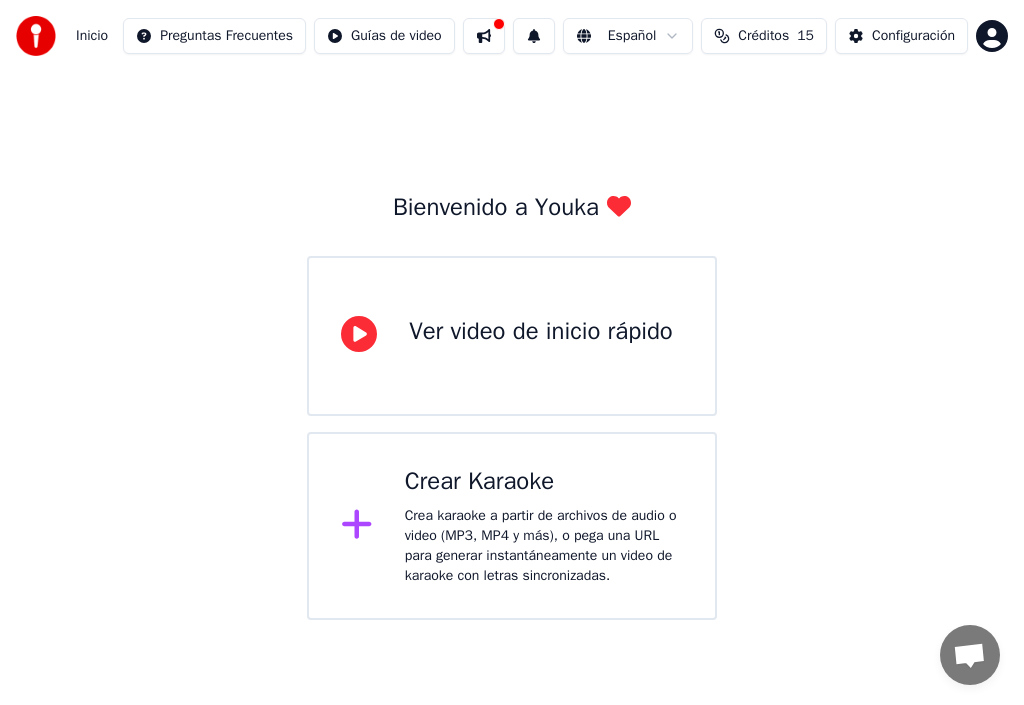 click on "Bienvenido a Youka Ver video de inicio rápido Crear Karaoke Crea karaoke a partir de archivos de audio o video (MP3, MP4 y más), o pega una URL para generar instantáneamente un video de karaoke con letras sincronizadas." at bounding box center [512, 346] 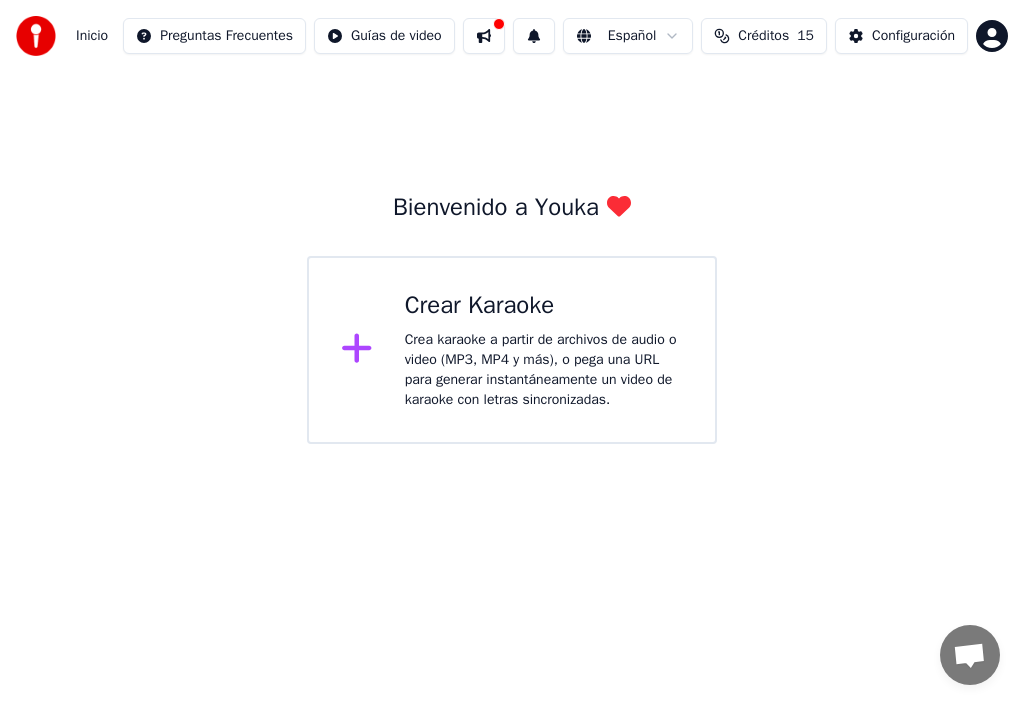 click on "Inicio Preguntas Frecuentes Guías de video Español Créditos 15 Configuración Bienvenido a Youka Crear Karaoke Crea karaoke a partir de archivos de audio o video (MP3, MP4 y más), o pega una URL para generar instantáneamente un video de karaoke con letras sincronizadas." at bounding box center (512, 222) 